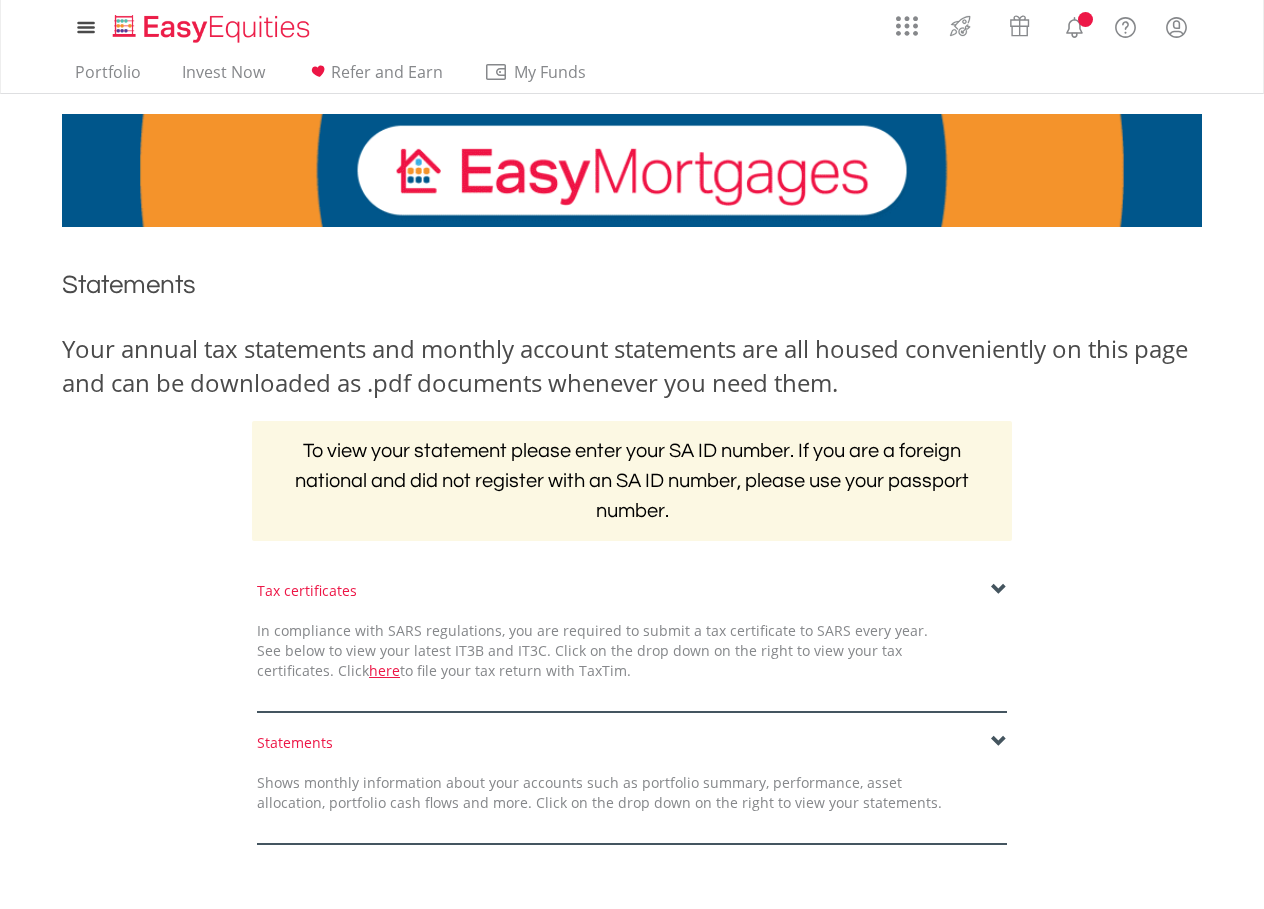 scroll, scrollTop: 0, scrollLeft: 0, axis: both 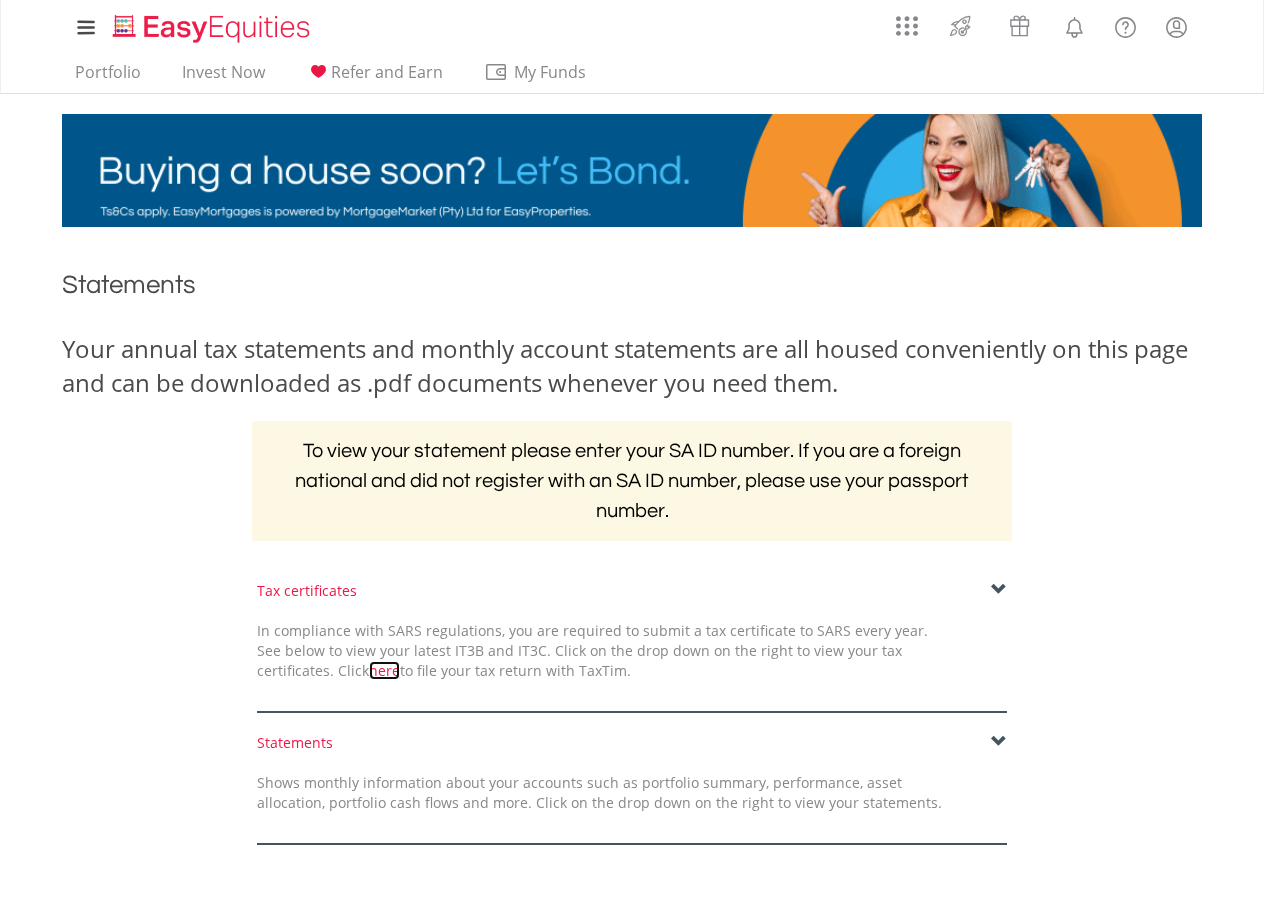 click on "here" at bounding box center [384, 670] 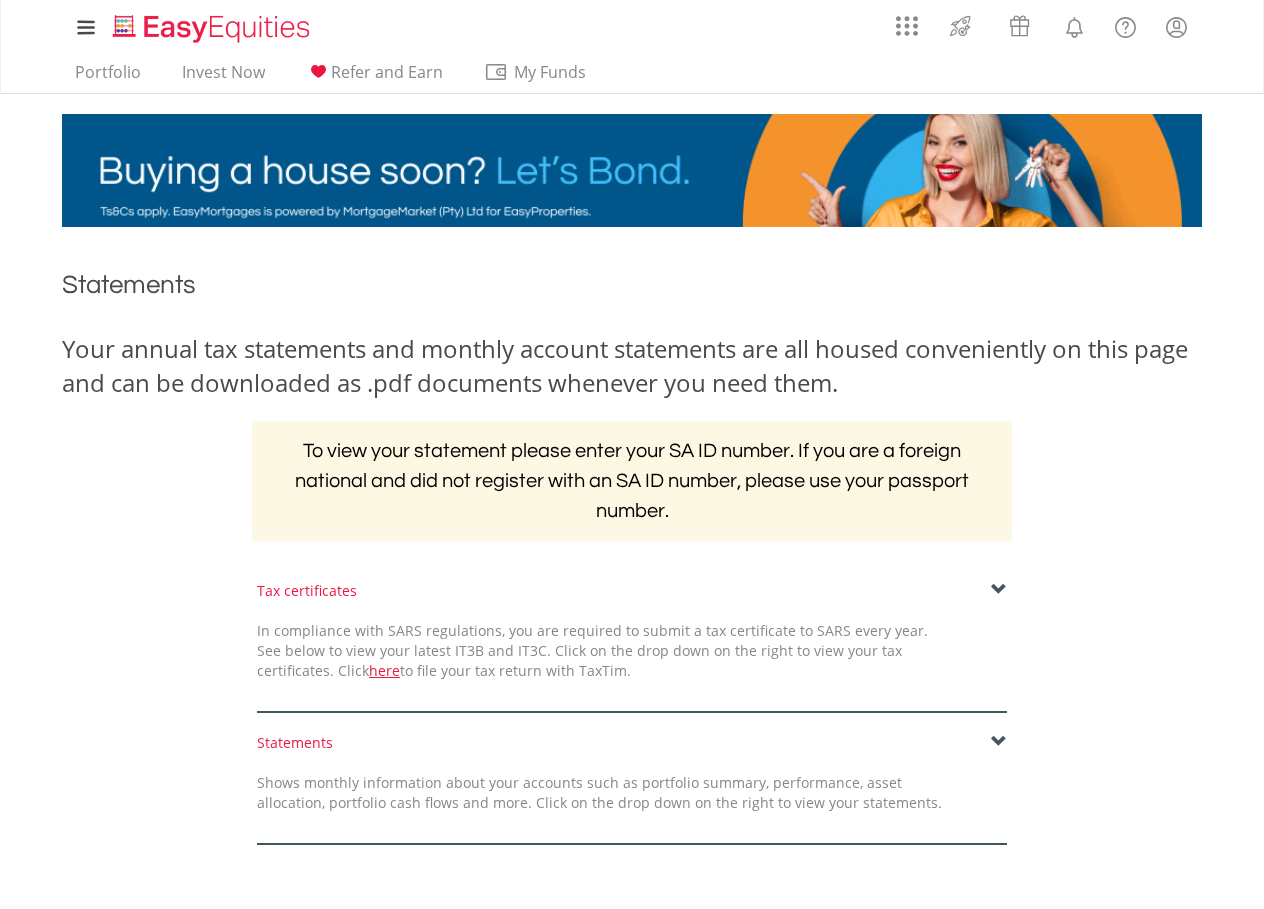 click at bounding box center (999, 590) 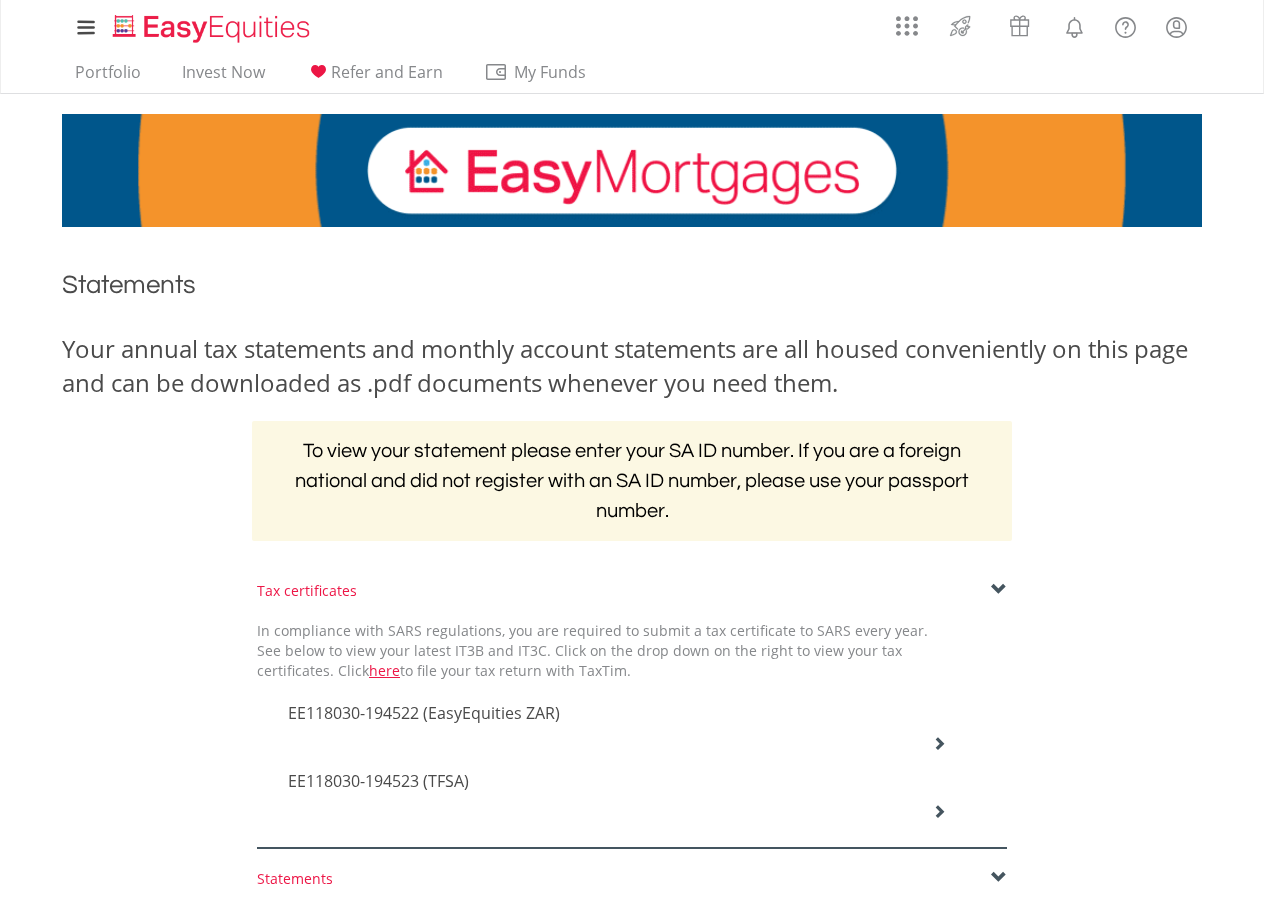 click on "EE118030-194522 (EasyEquities ZAR)" at bounding box center [424, 713] 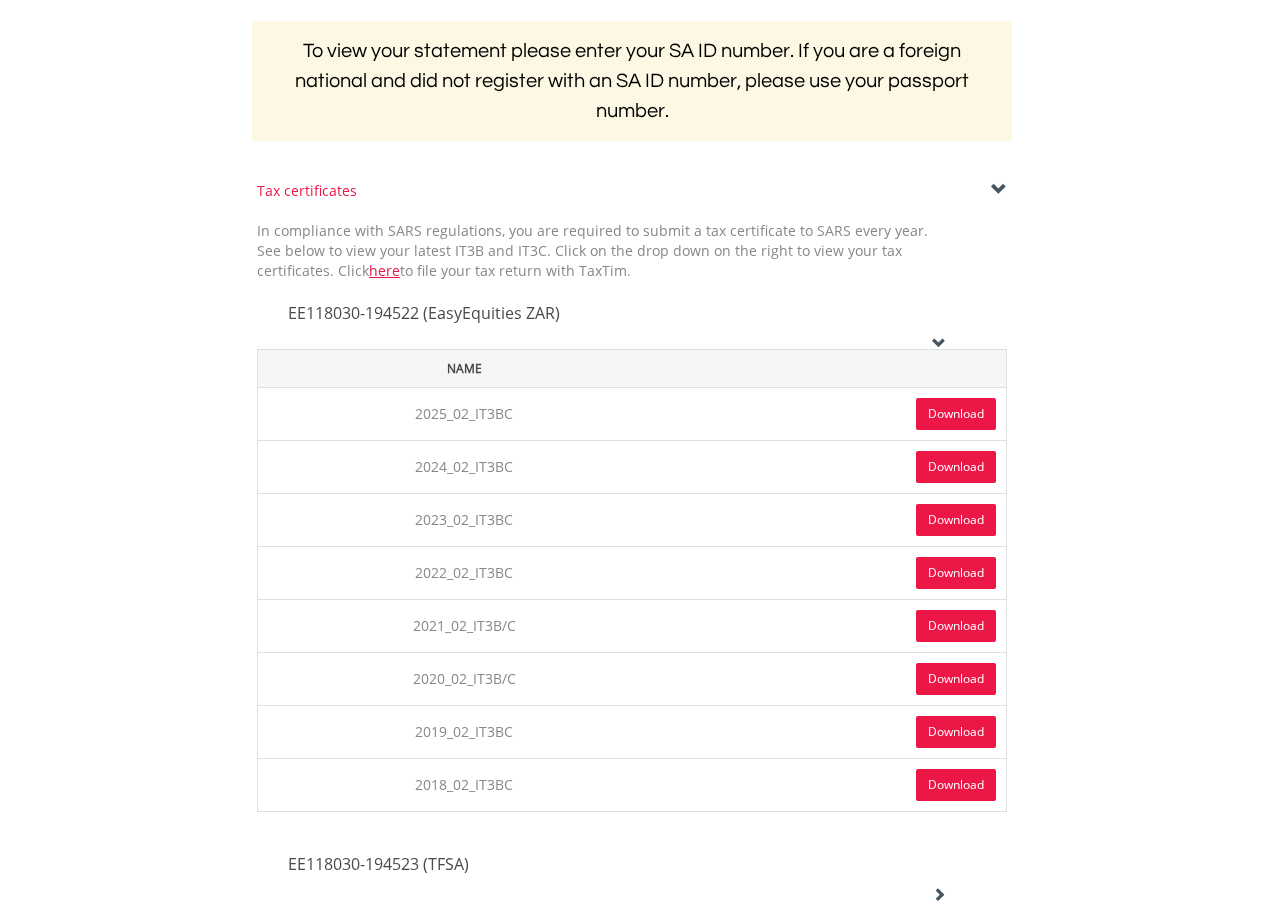 scroll, scrollTop: 300, scrollLeft: 0, axis: vertical 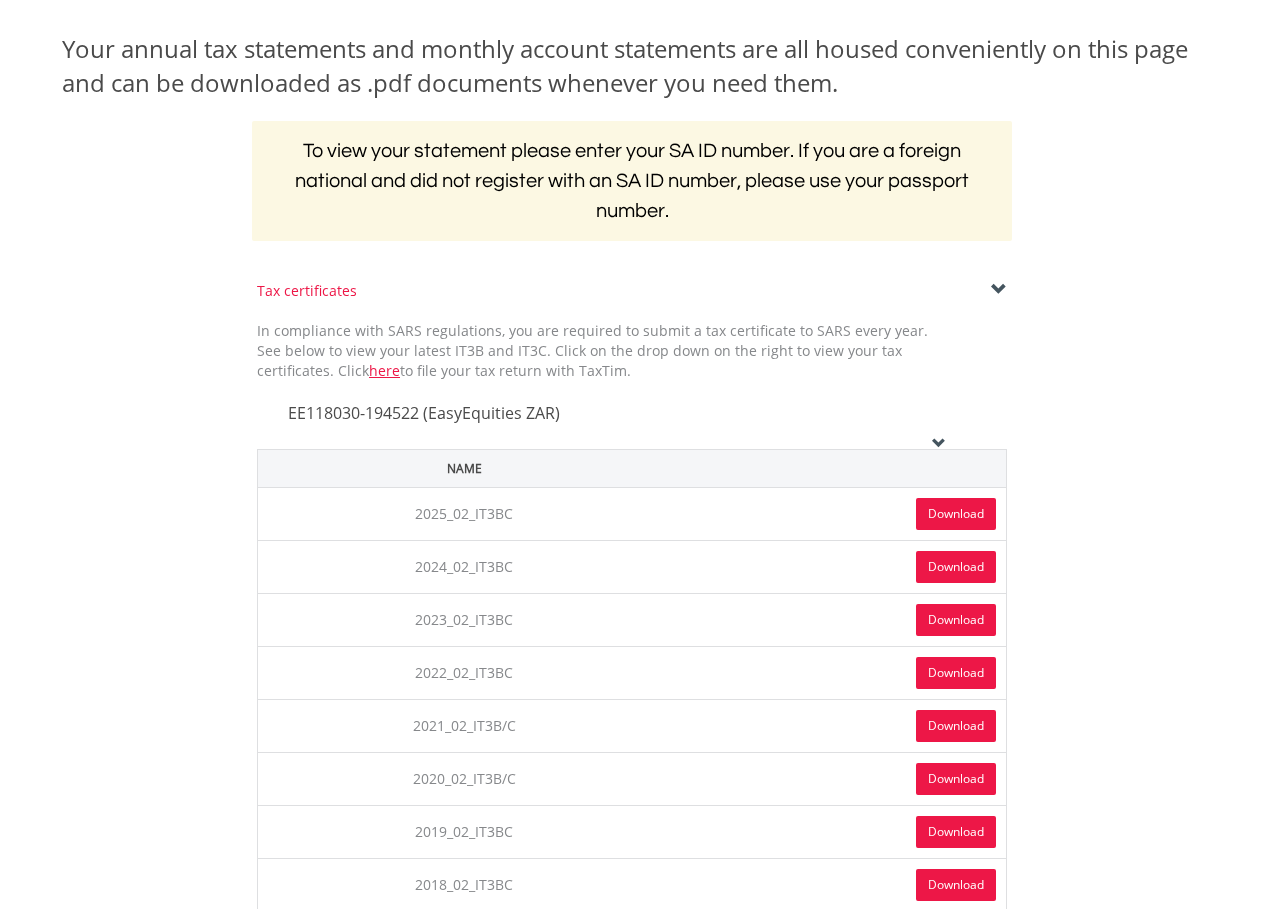 click on "Download" at bounding box center (956, 514) 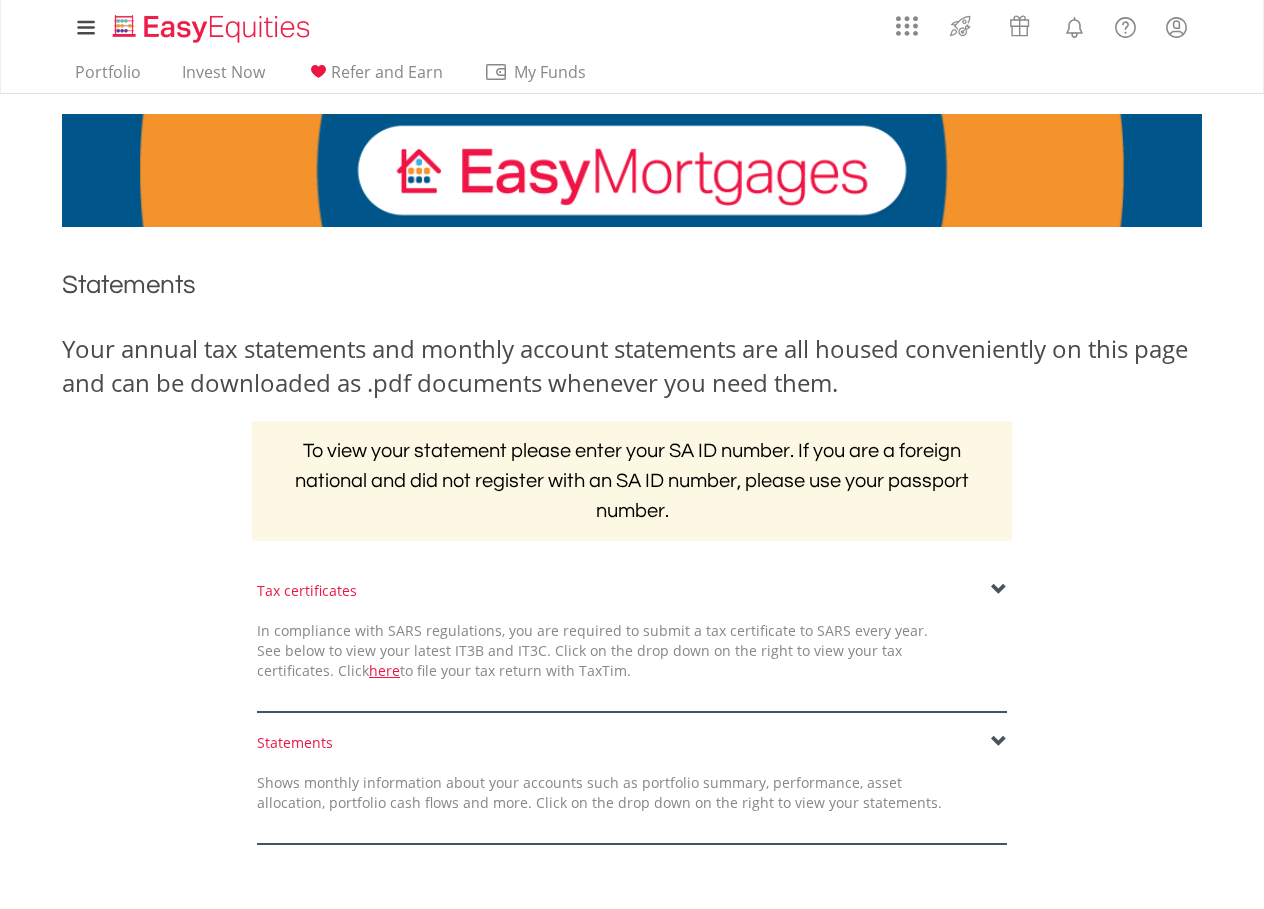 scroll, scrollTop: 0, scrollLeft: 0, axis: both 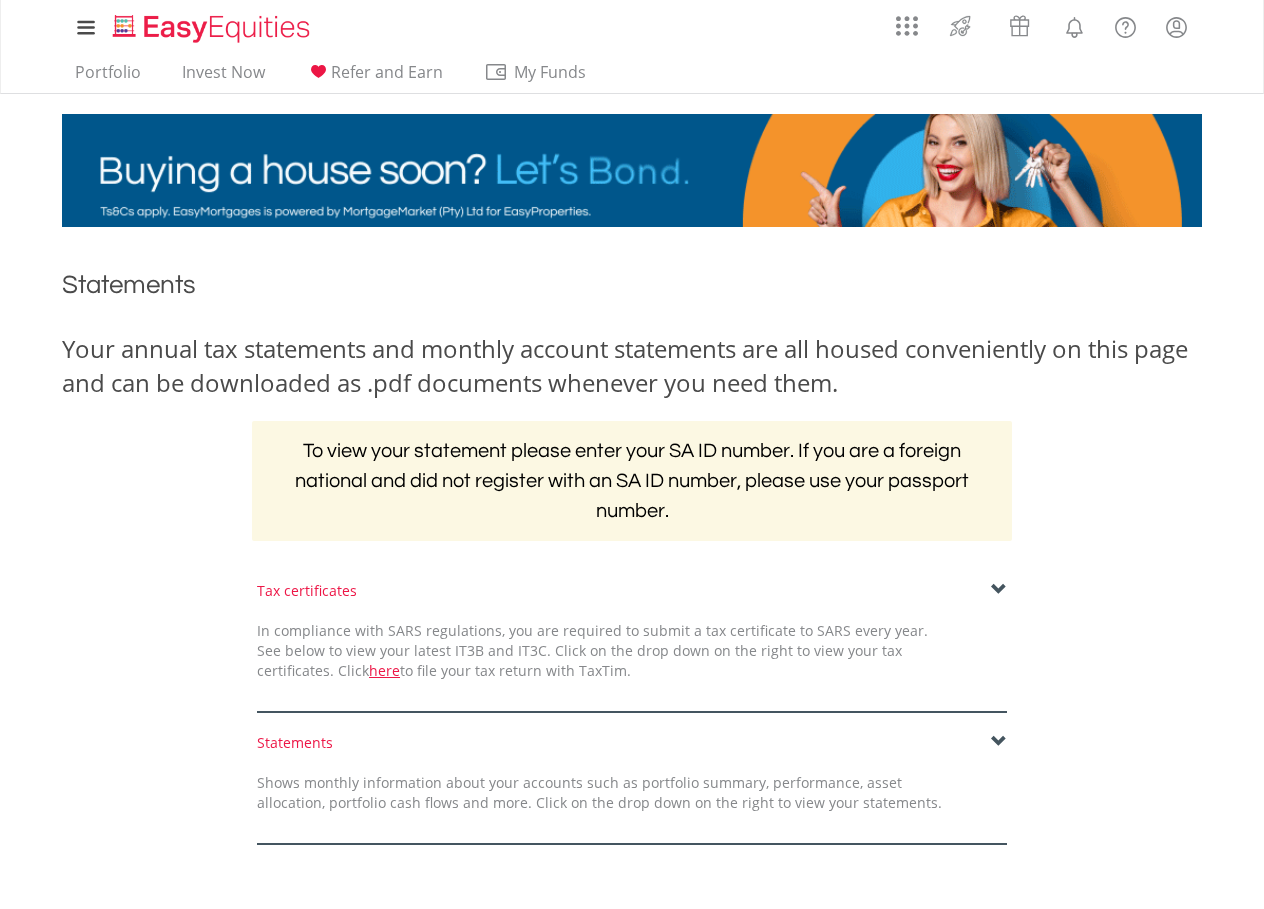 click at bounding box center [999, 590] 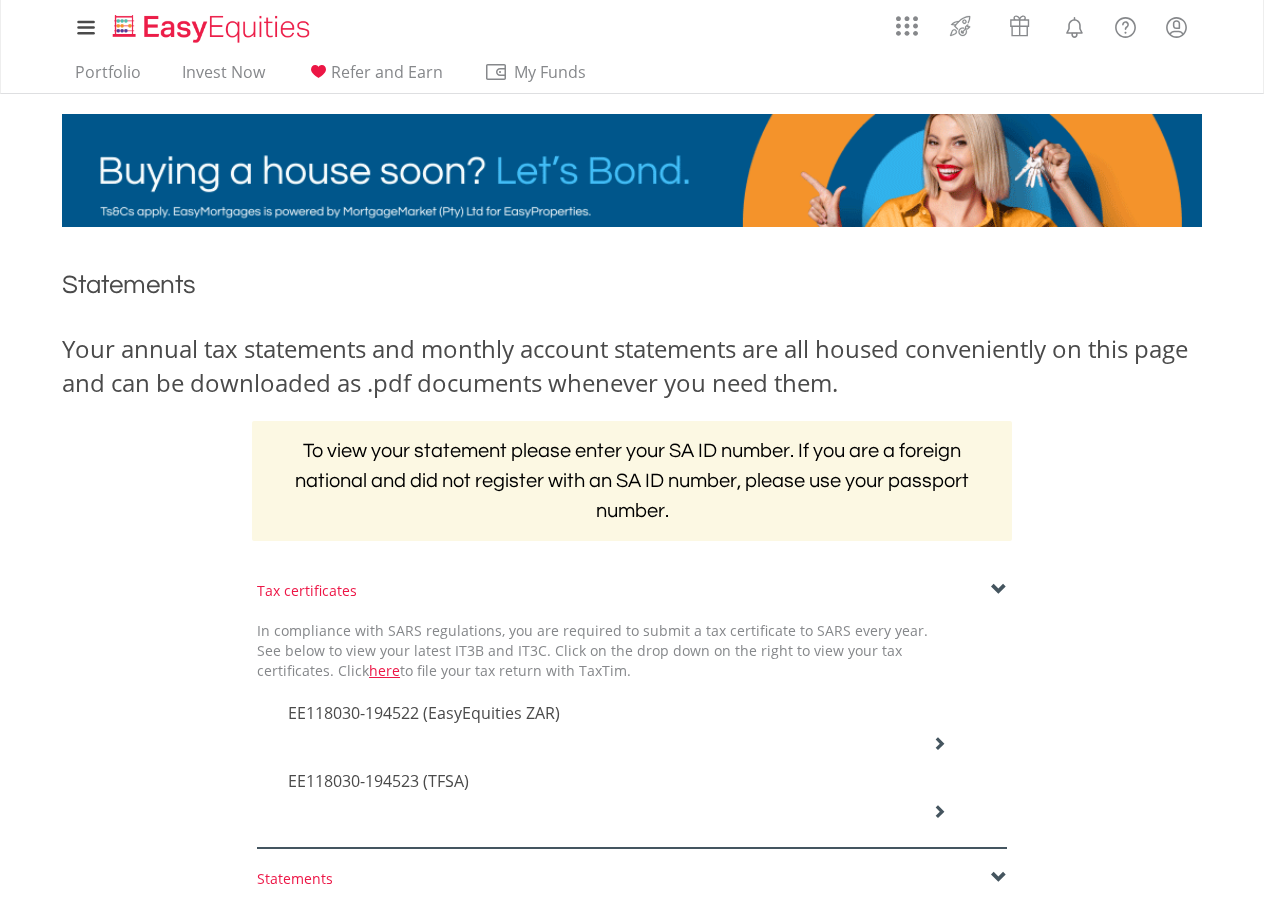 click on "EE118030-194523 (TFSA)" at bounding box center [424, 713] 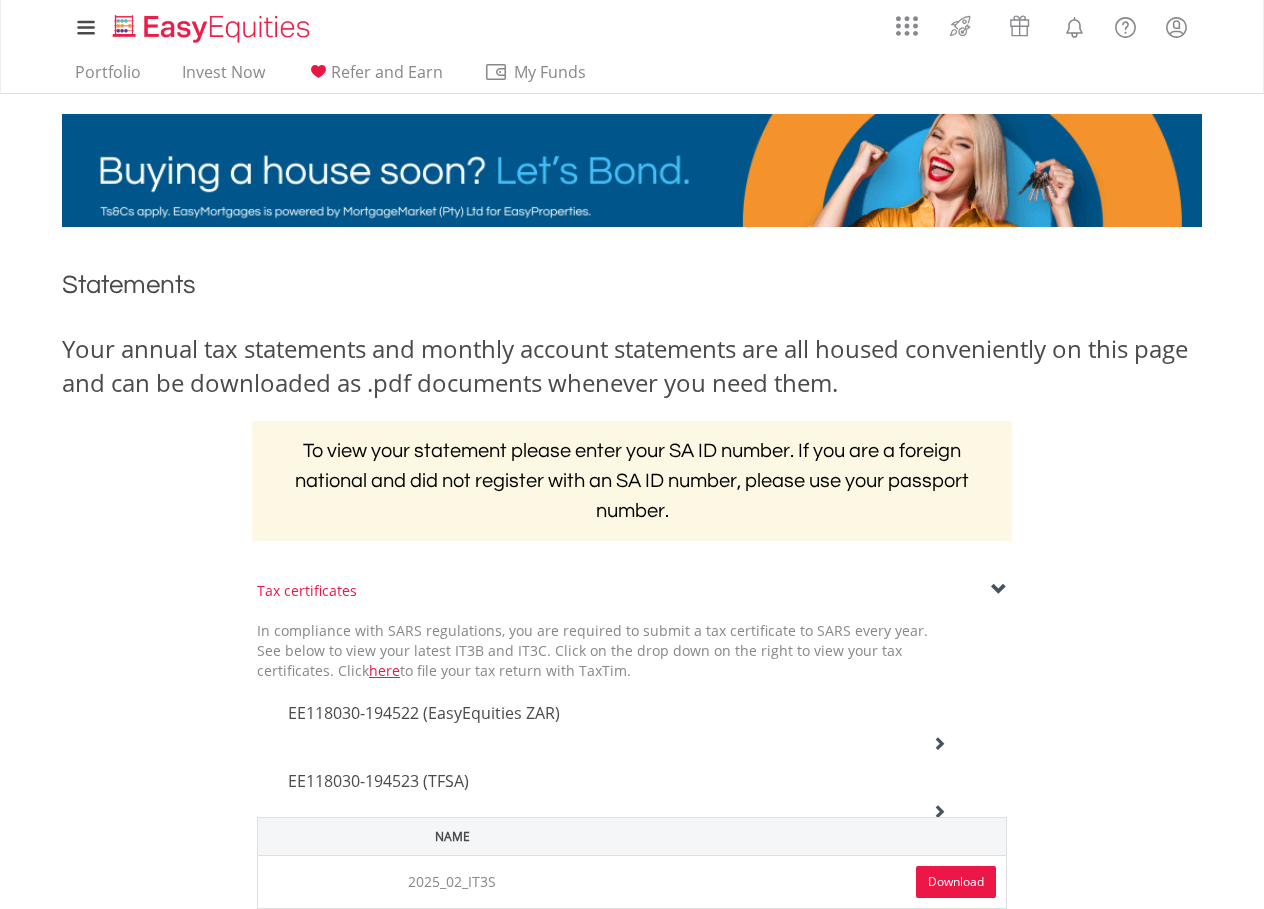 scroll, scrollTop: 200, scrollLeft: 0, axis: vertical 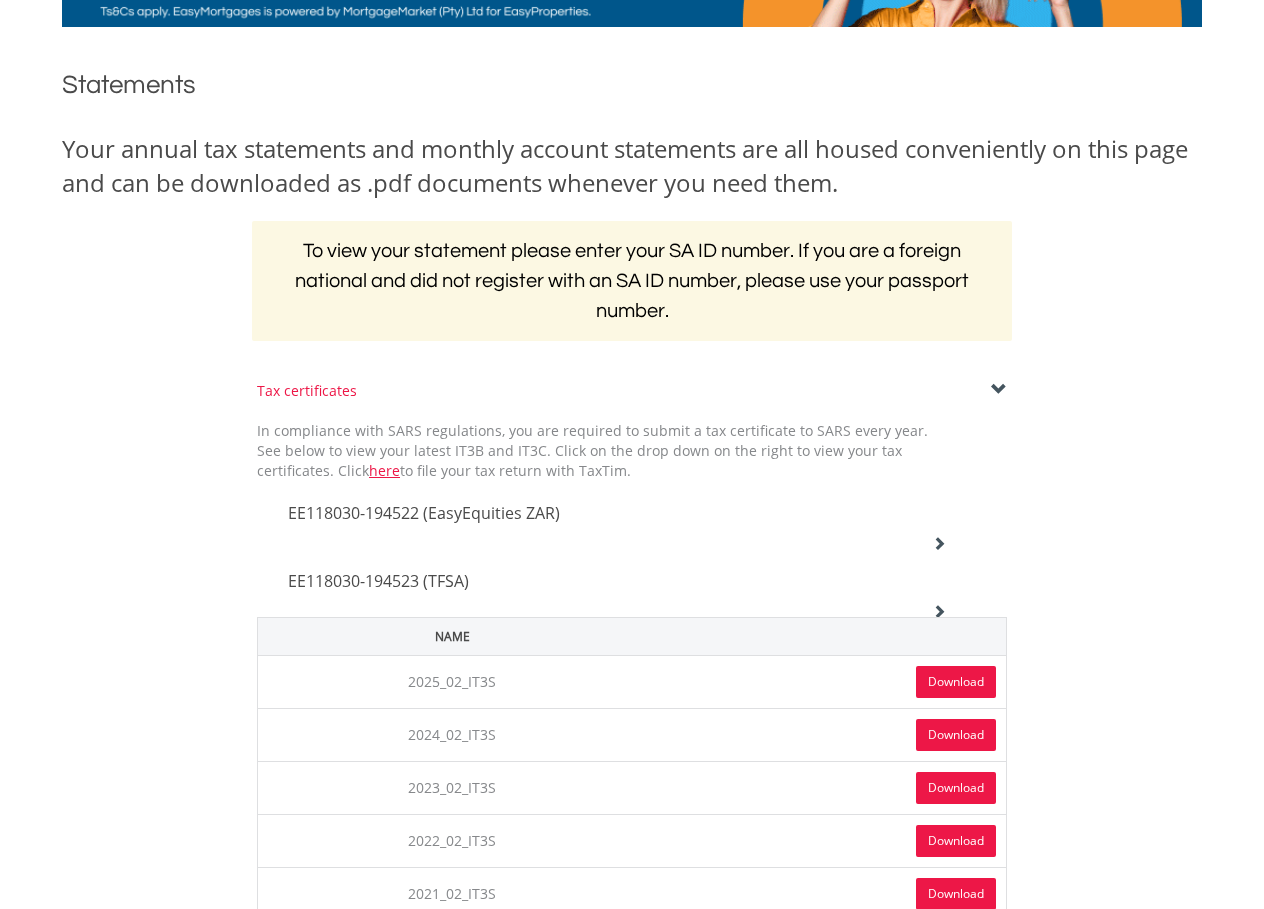click on "Download" at bounding box center [956, 682] 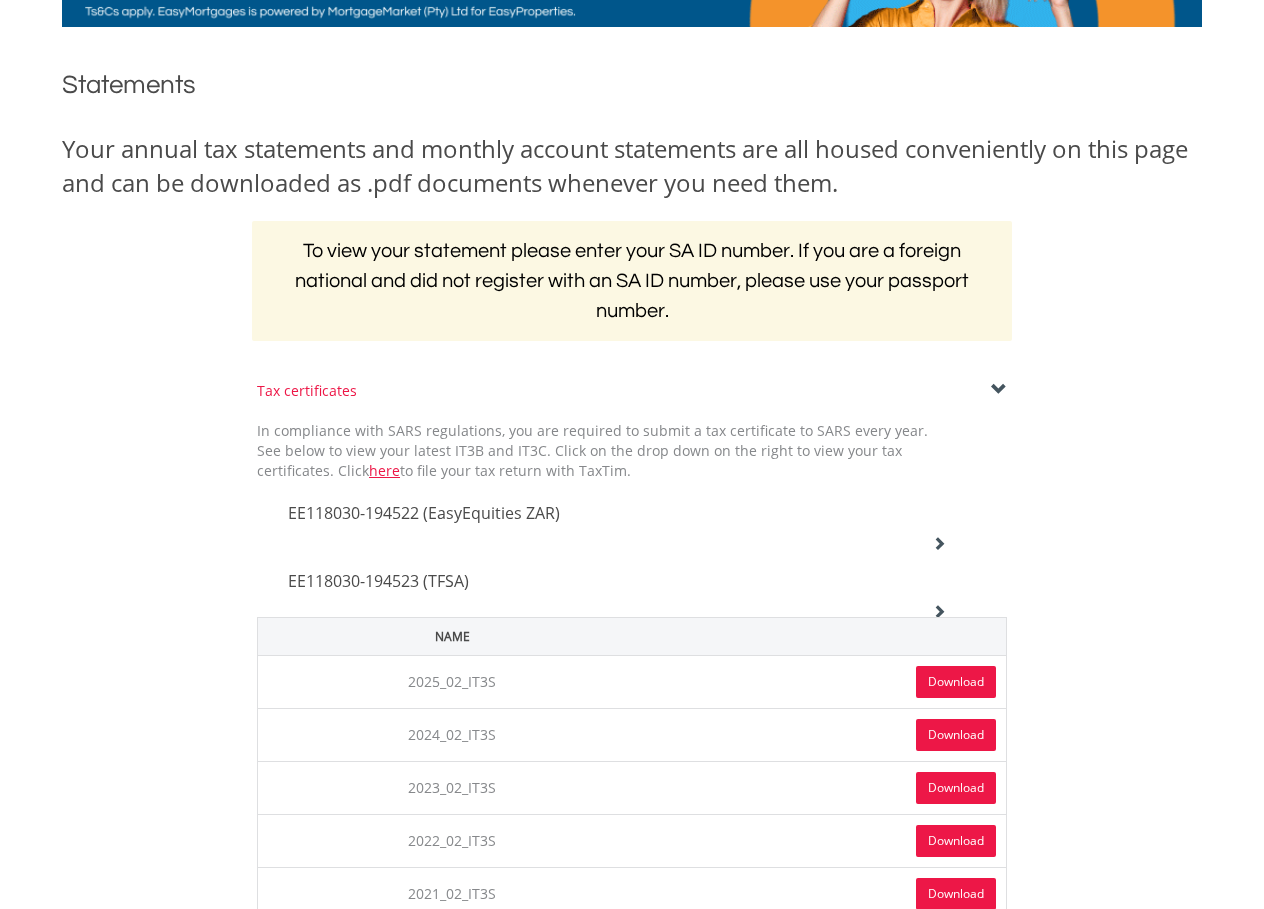 scroll, scrollTop: 0, scrollLeft: 0, axis: both 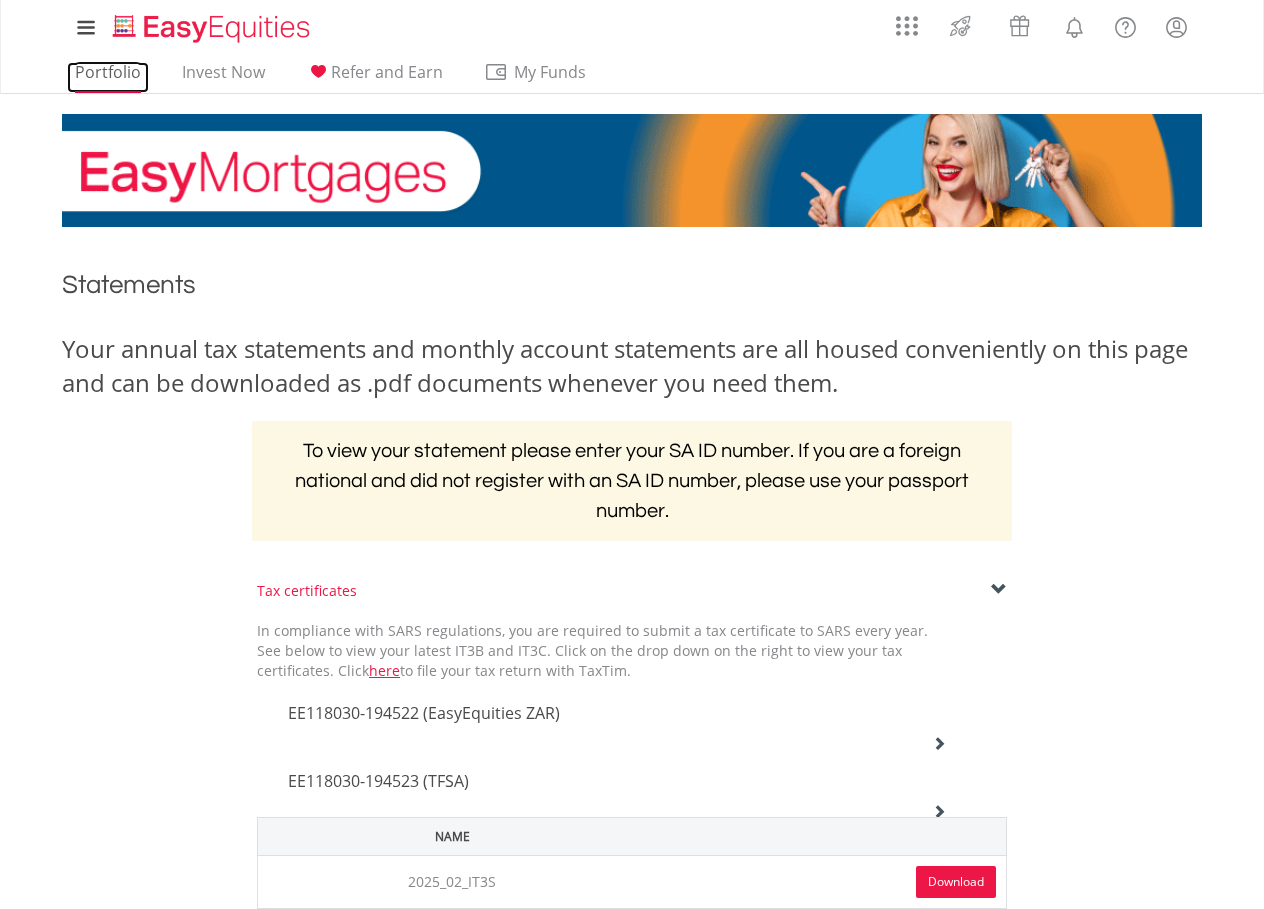 click on "Portfolio" at bounding box center [108, 77] 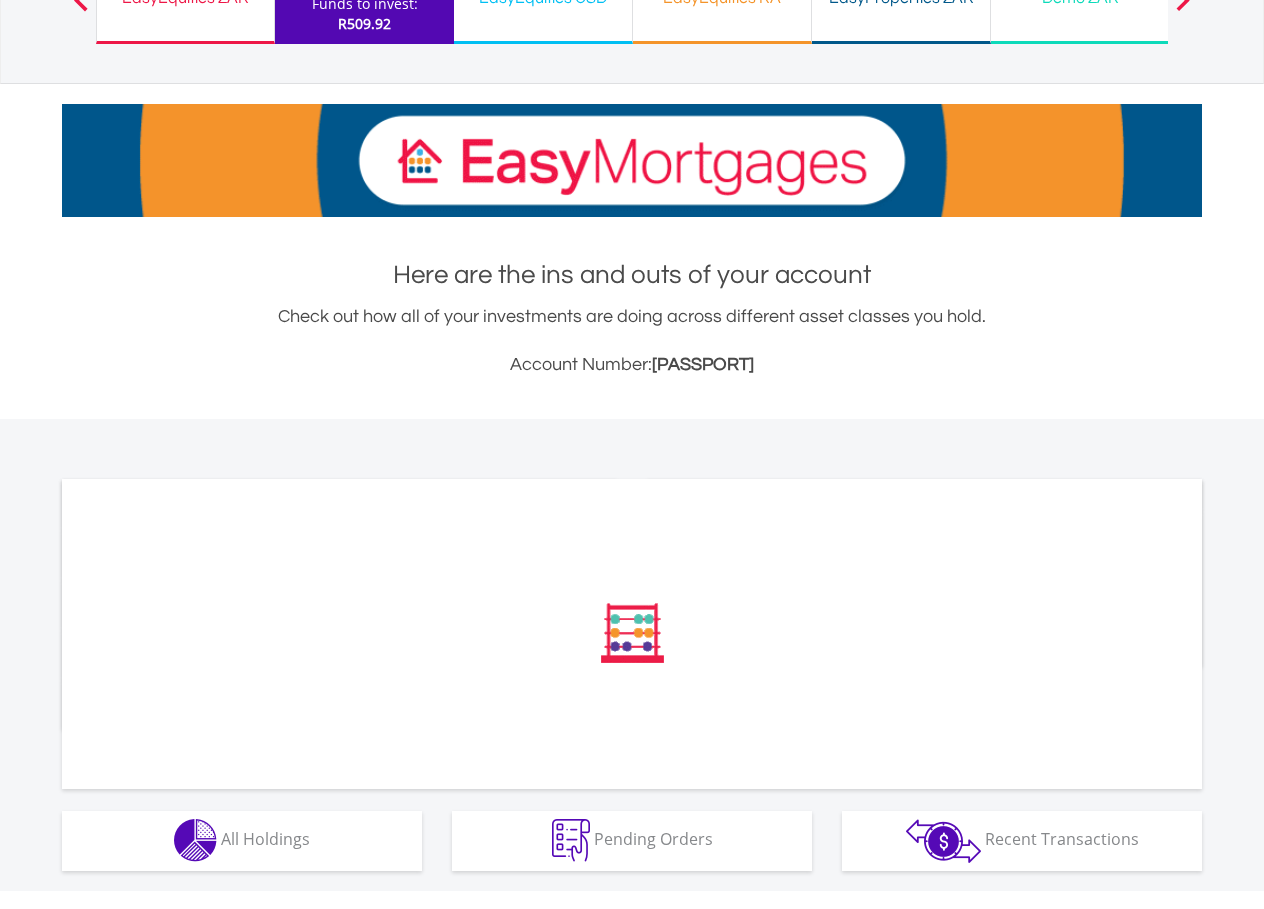 scroll, scrollTop: 300, scrollLeft: 0, axis: vertical 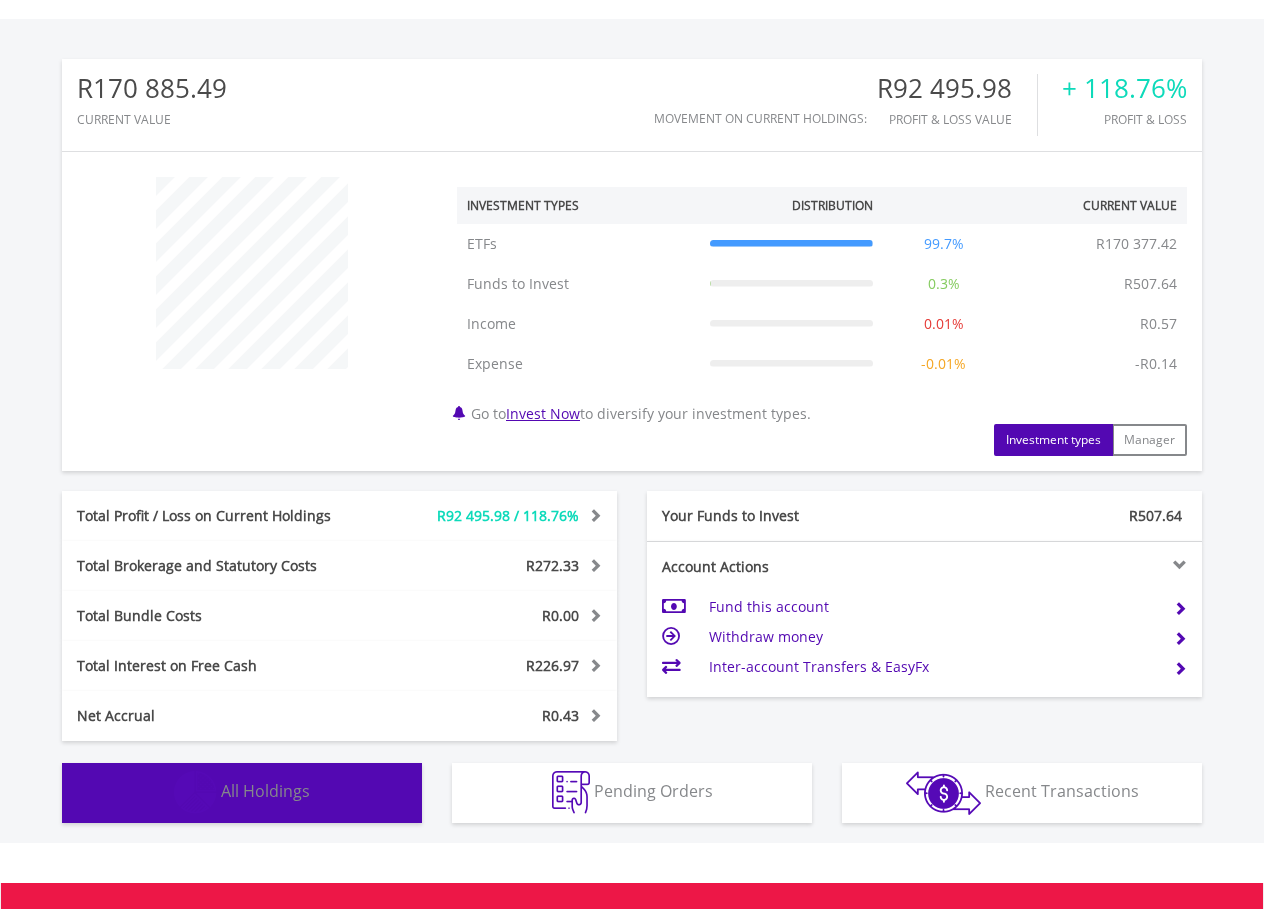 click on "All Holdings" at bounding box center [265, 791] 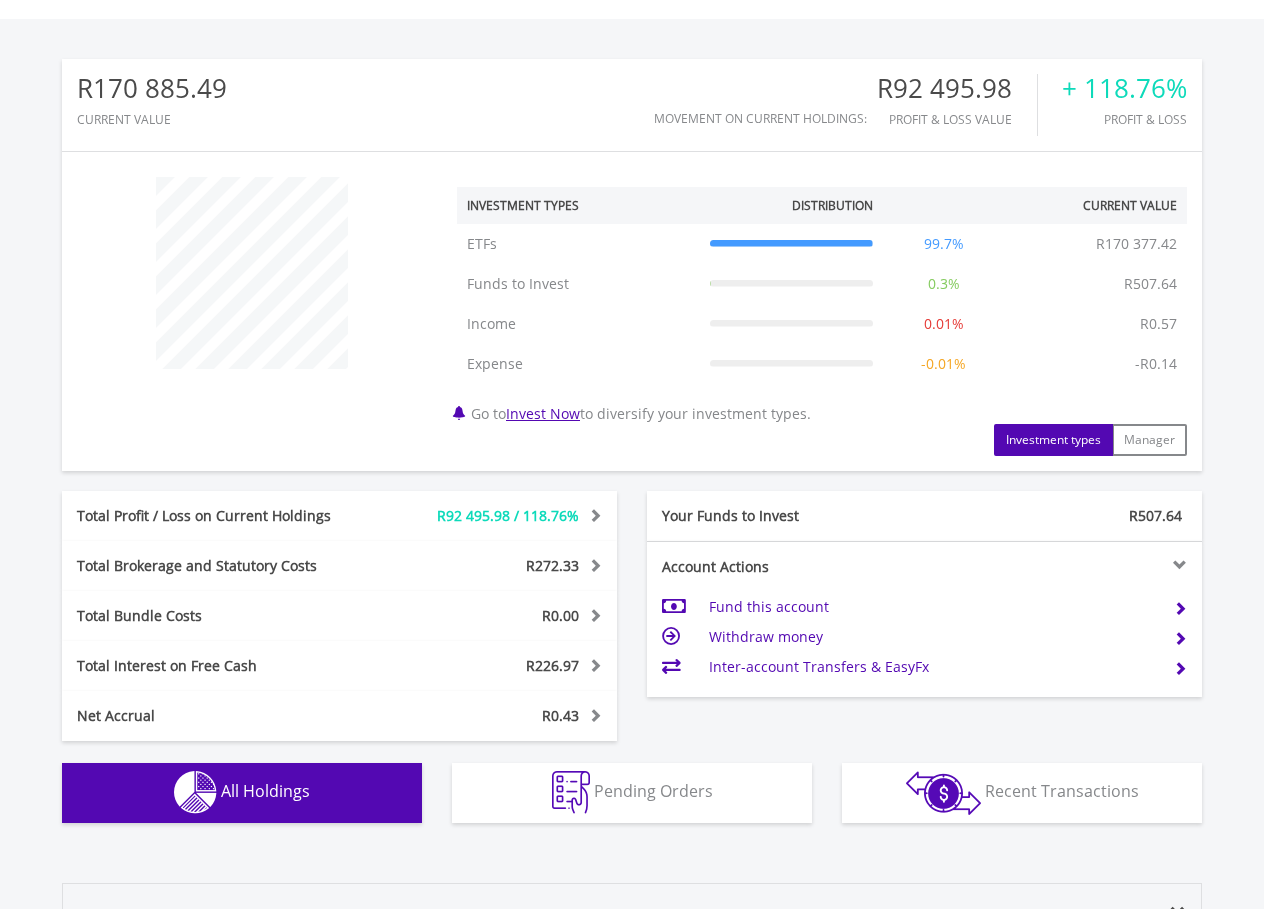 scroll, scrollTop: 1458, scrollLeft: 0, axis: vertical 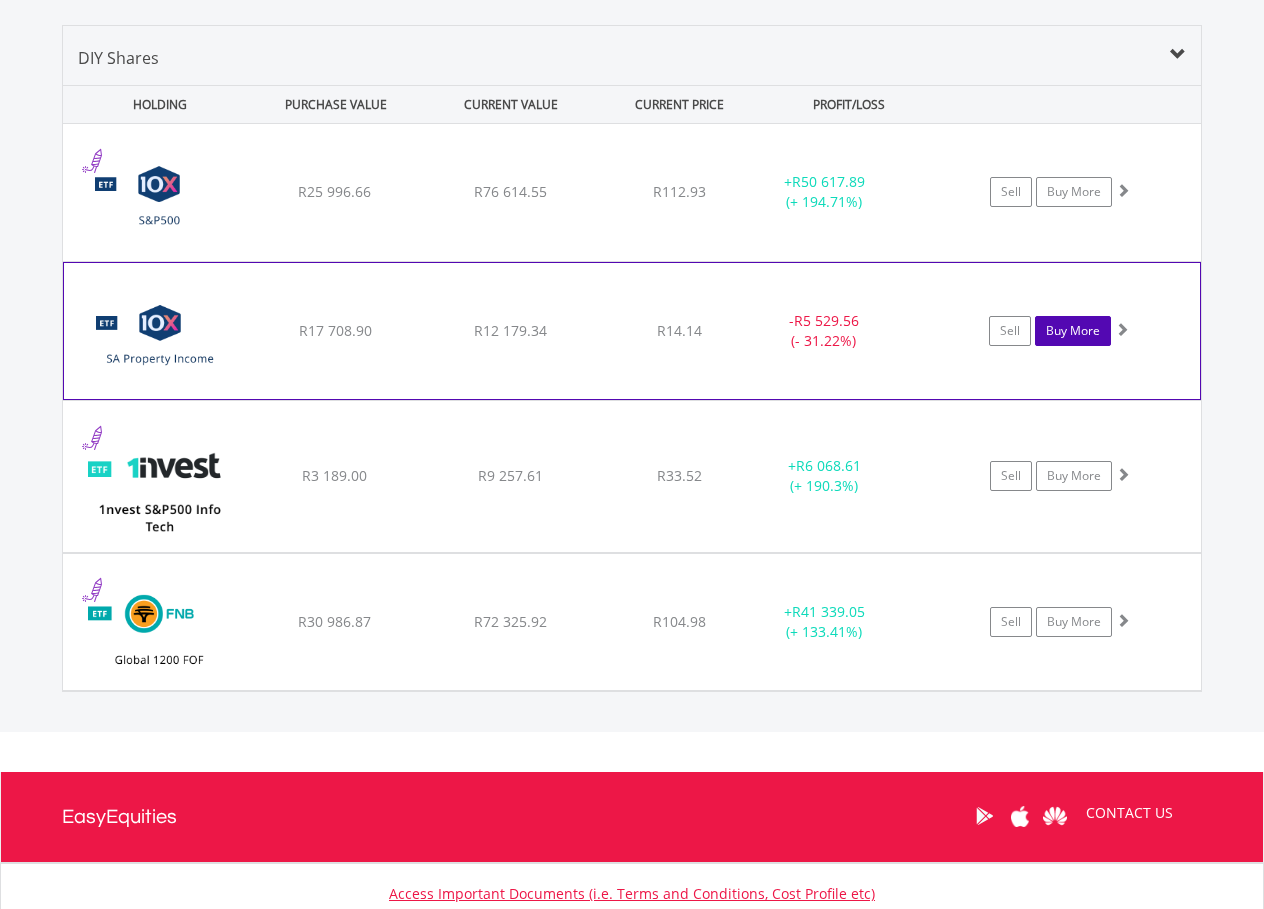 click on "Buy More" at bounding box center (1073, 331) 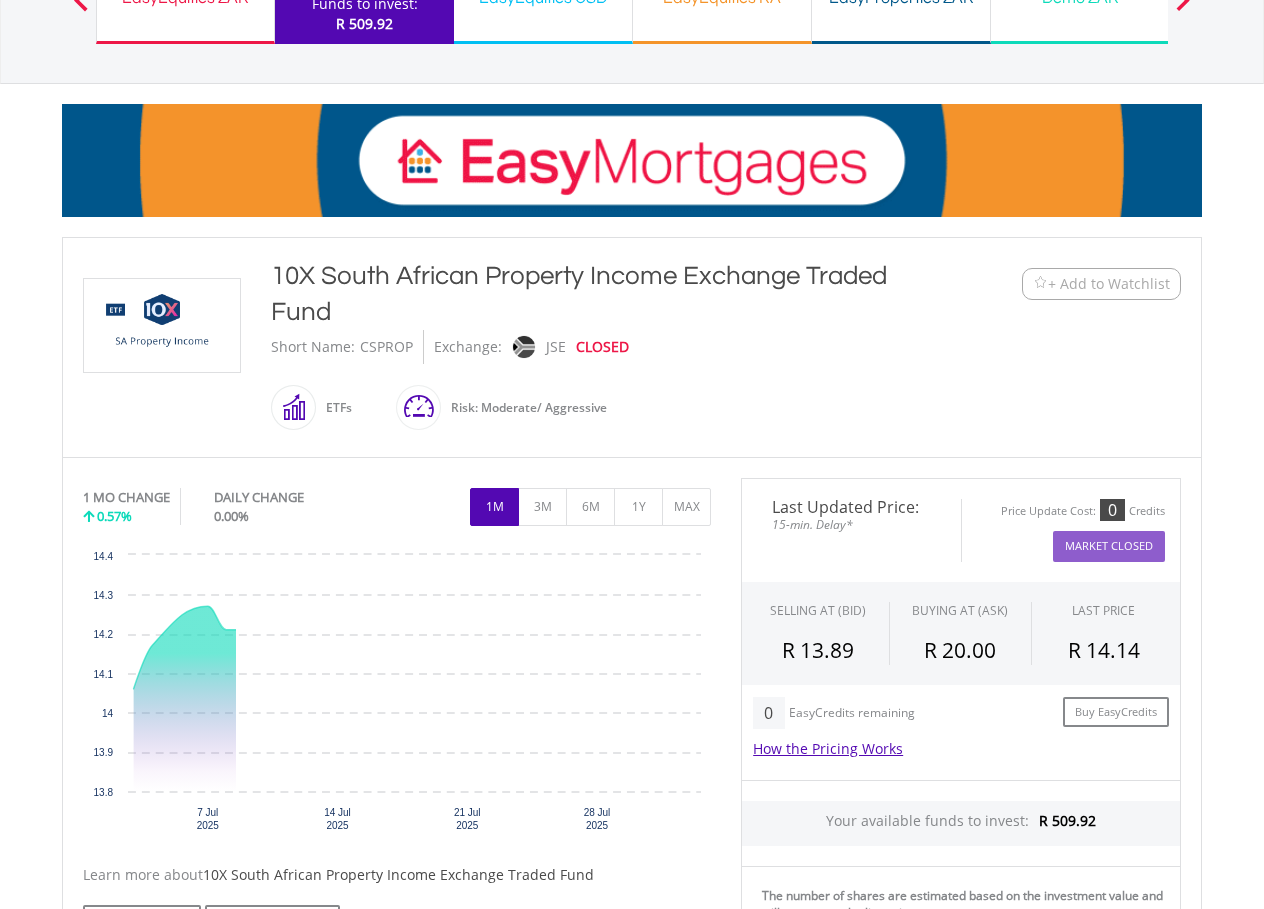 scroll, scrollTop: 300, scrollLeft: 0, axis: vertical 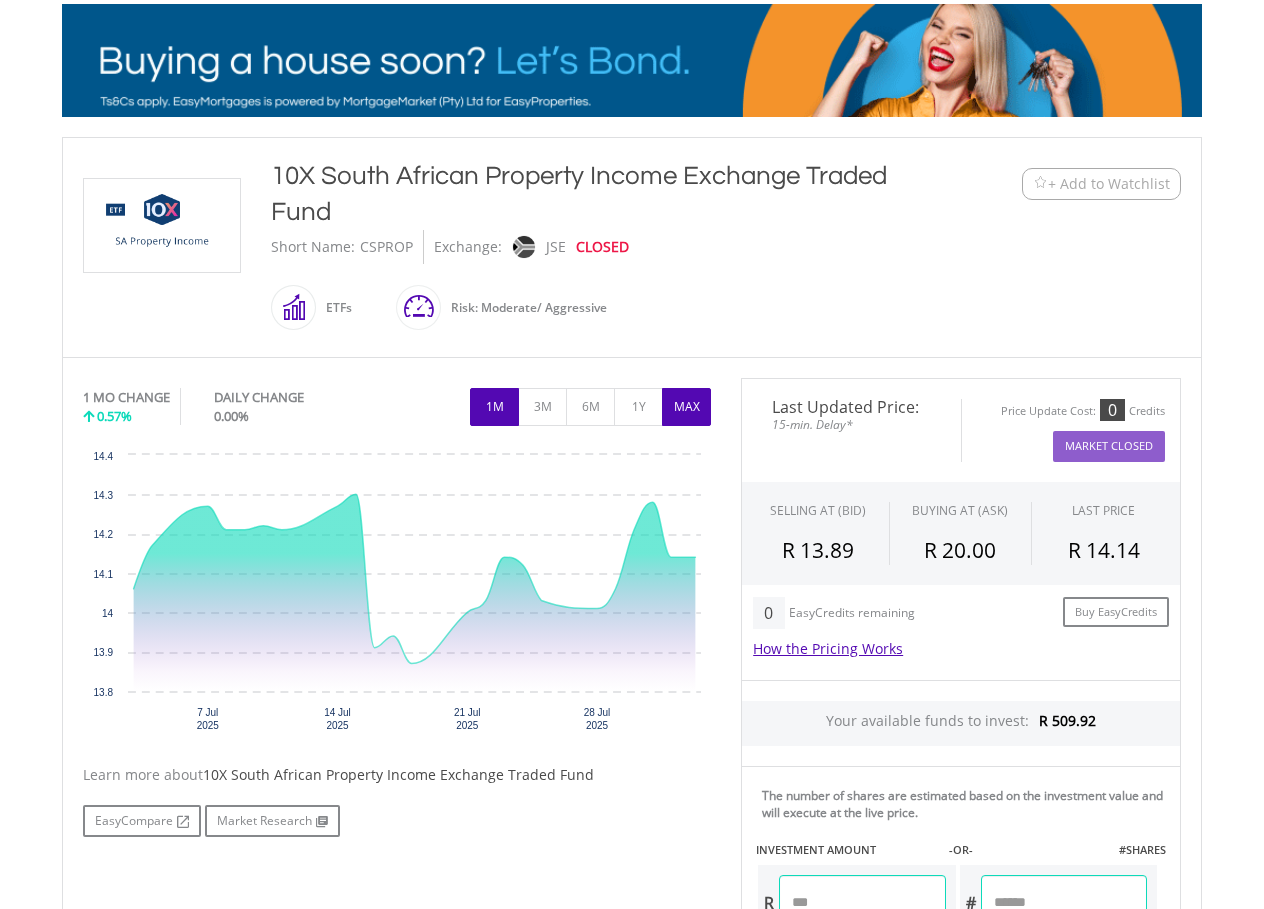 click on "MAX" at bounding box center (686, 407) 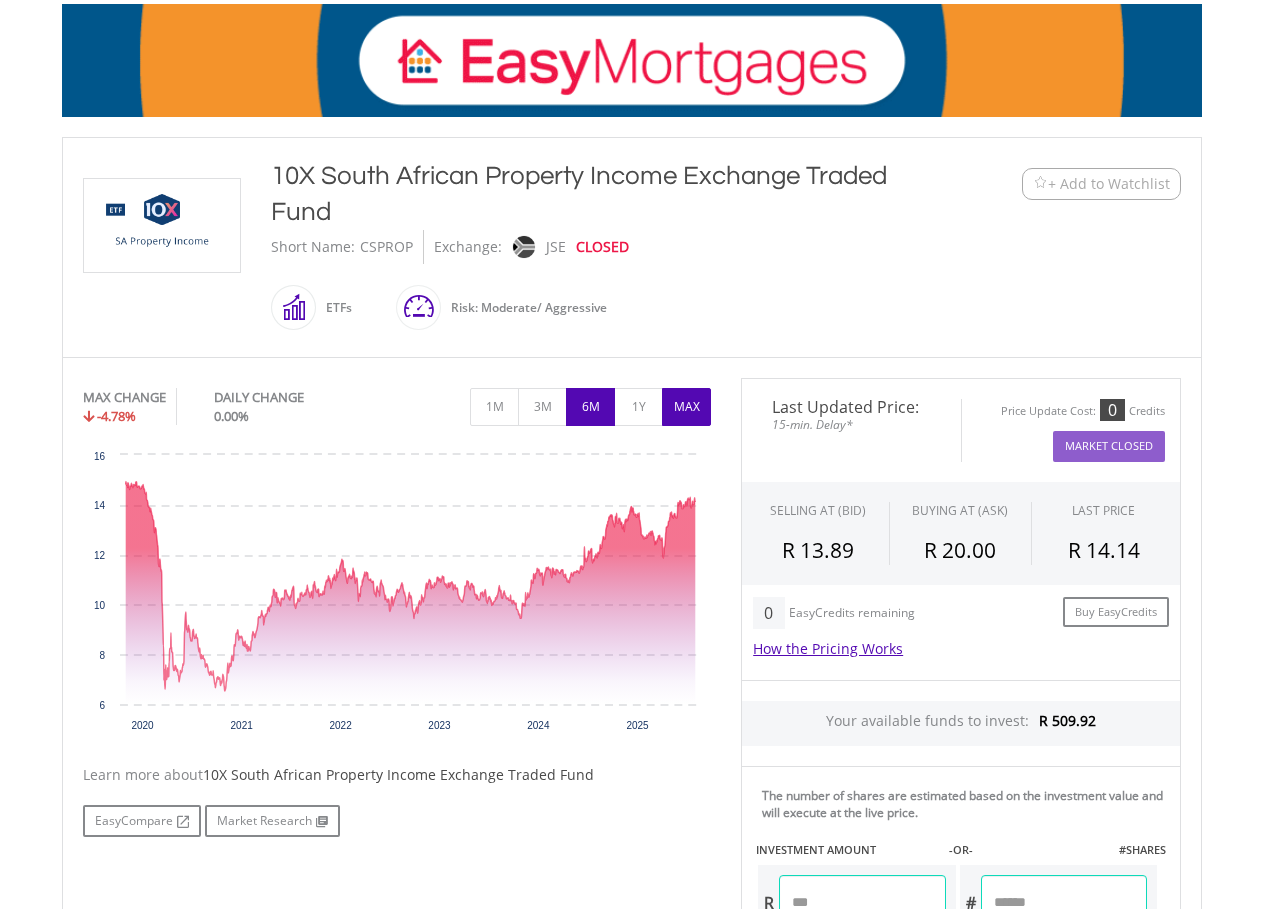 click on "6M" at bounding box center [590, 407] 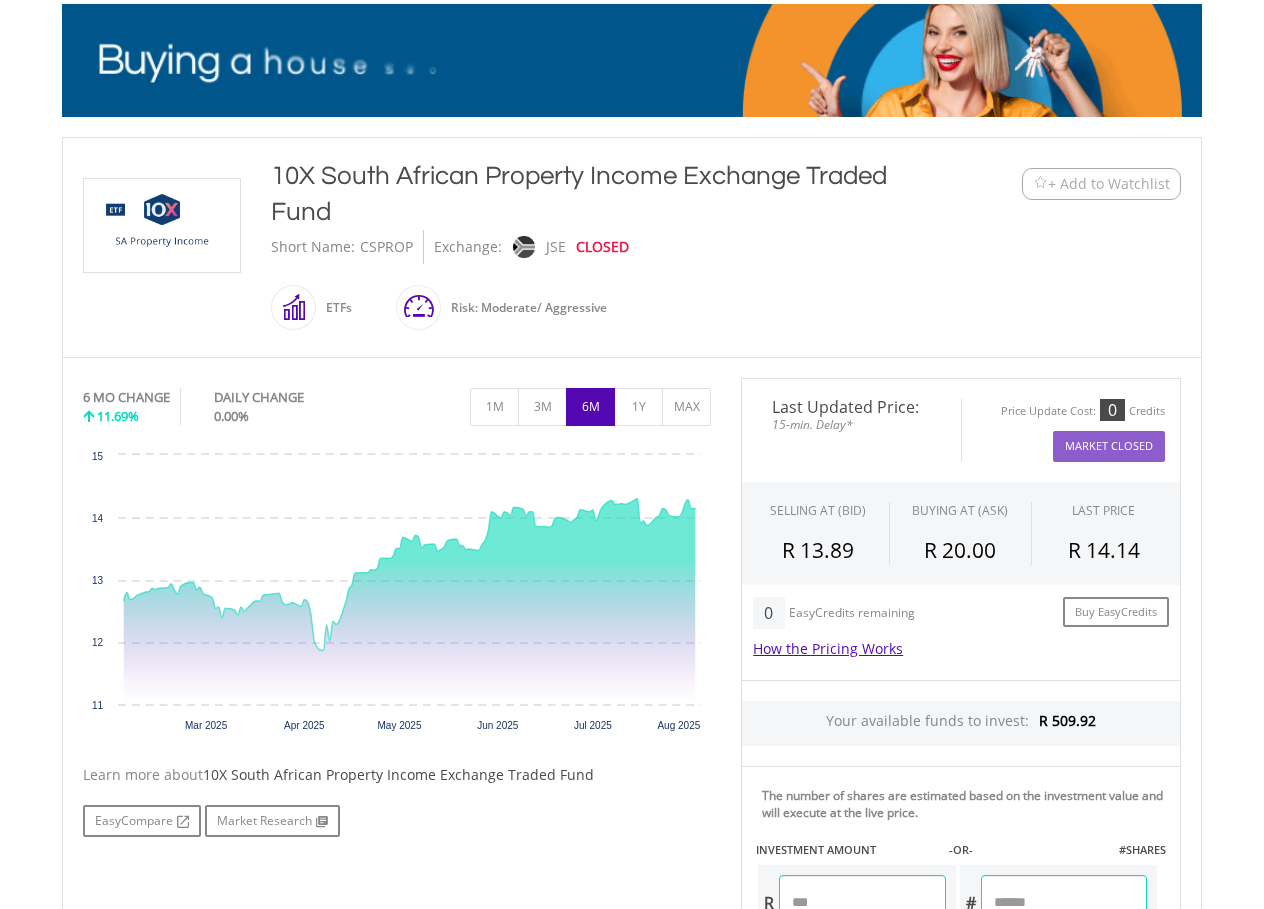 scroll, scrollTop: 0, scrollLeft: 0, axis: both 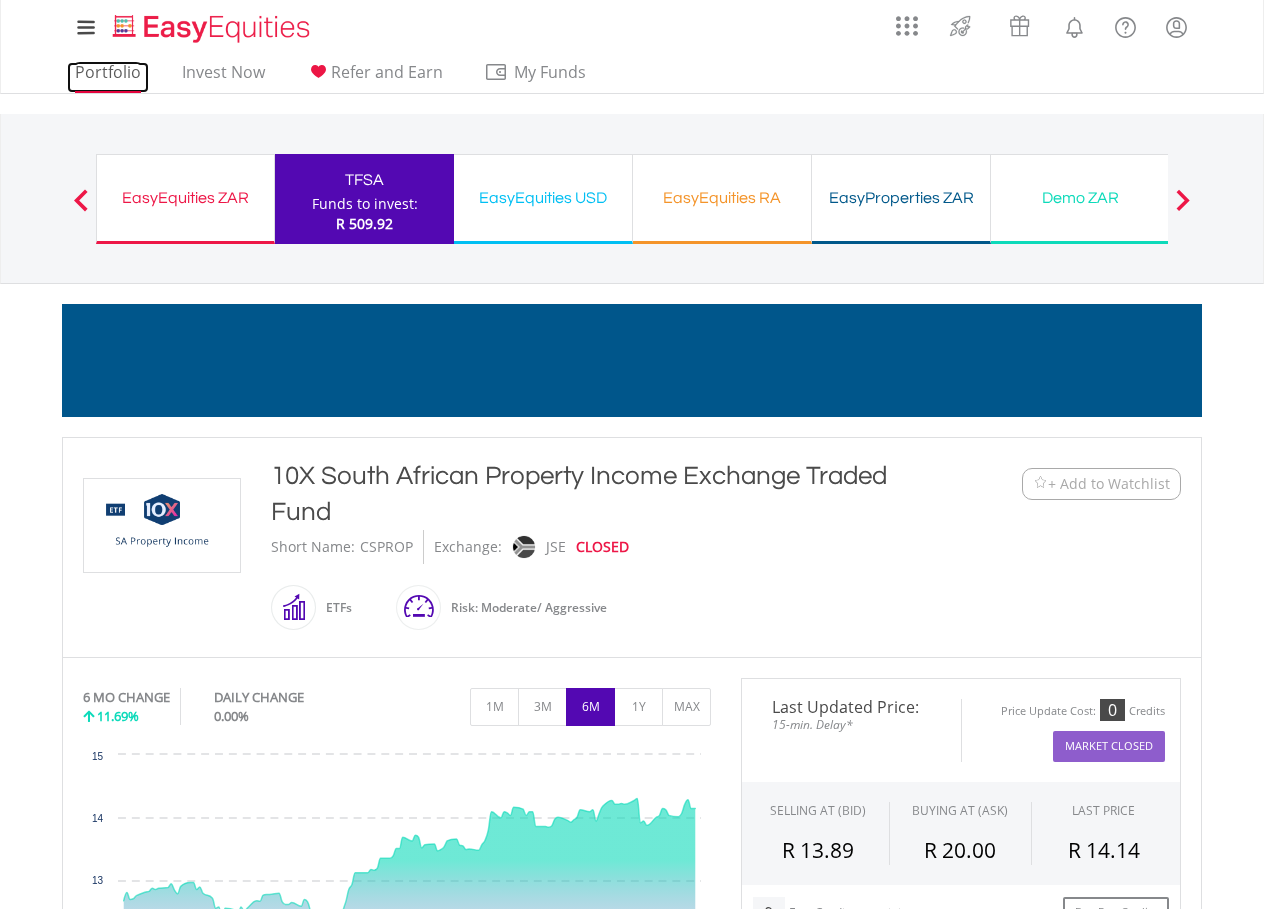 click on "Portfolio" at bounding box center (108, 77) 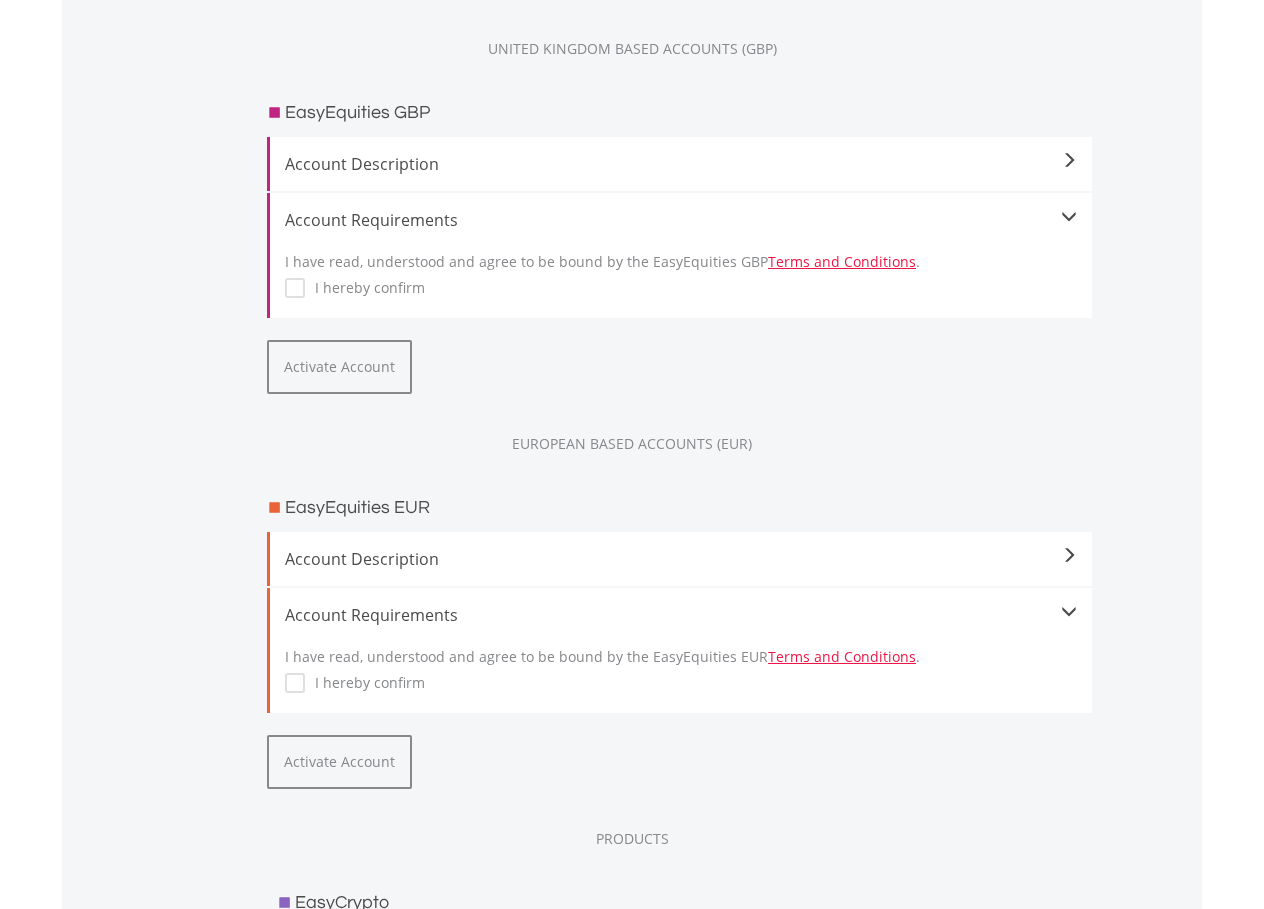 scroll, scrollTop: 2200, scrollLeft: 0, axis: vertical 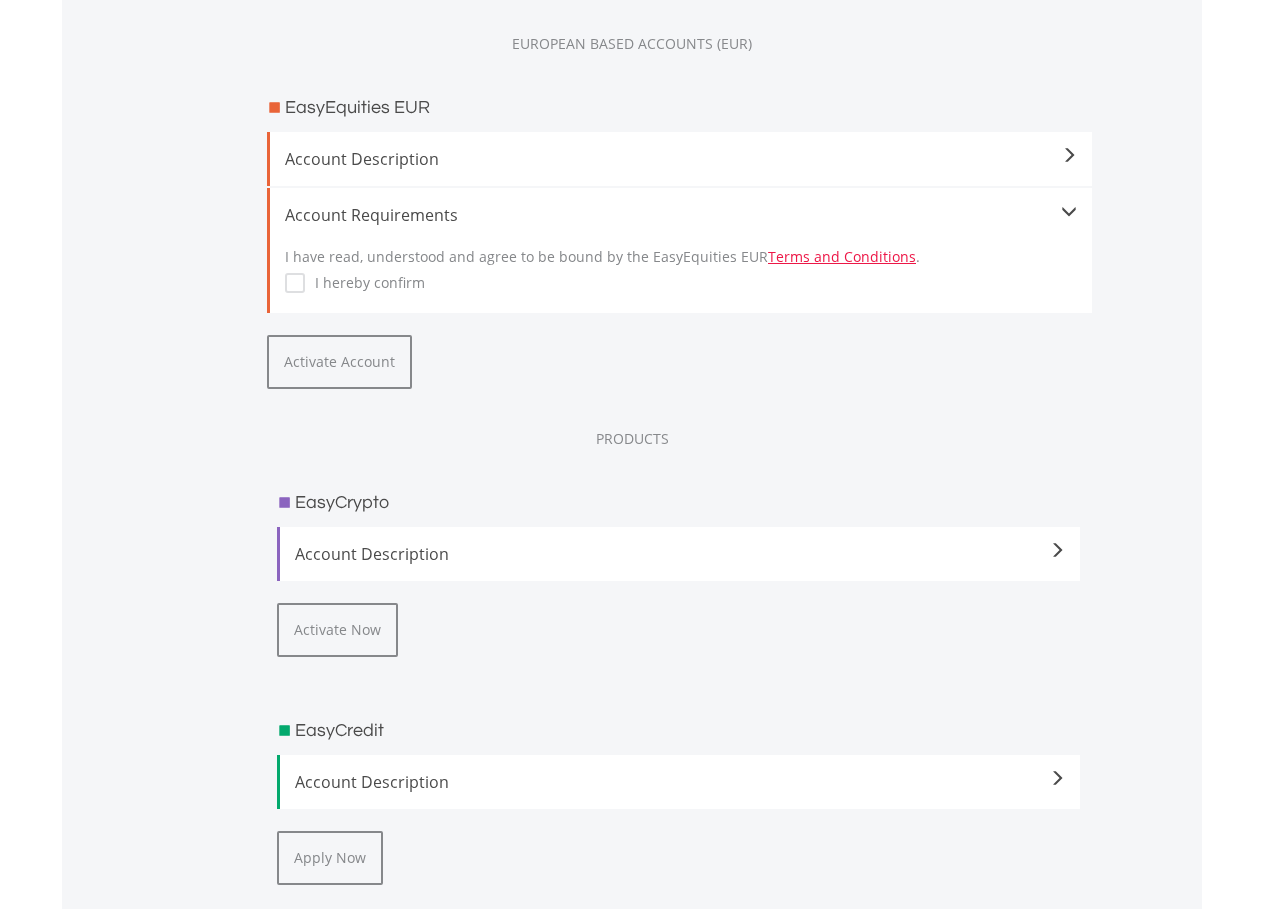 click at bounding box center (1057, 551) 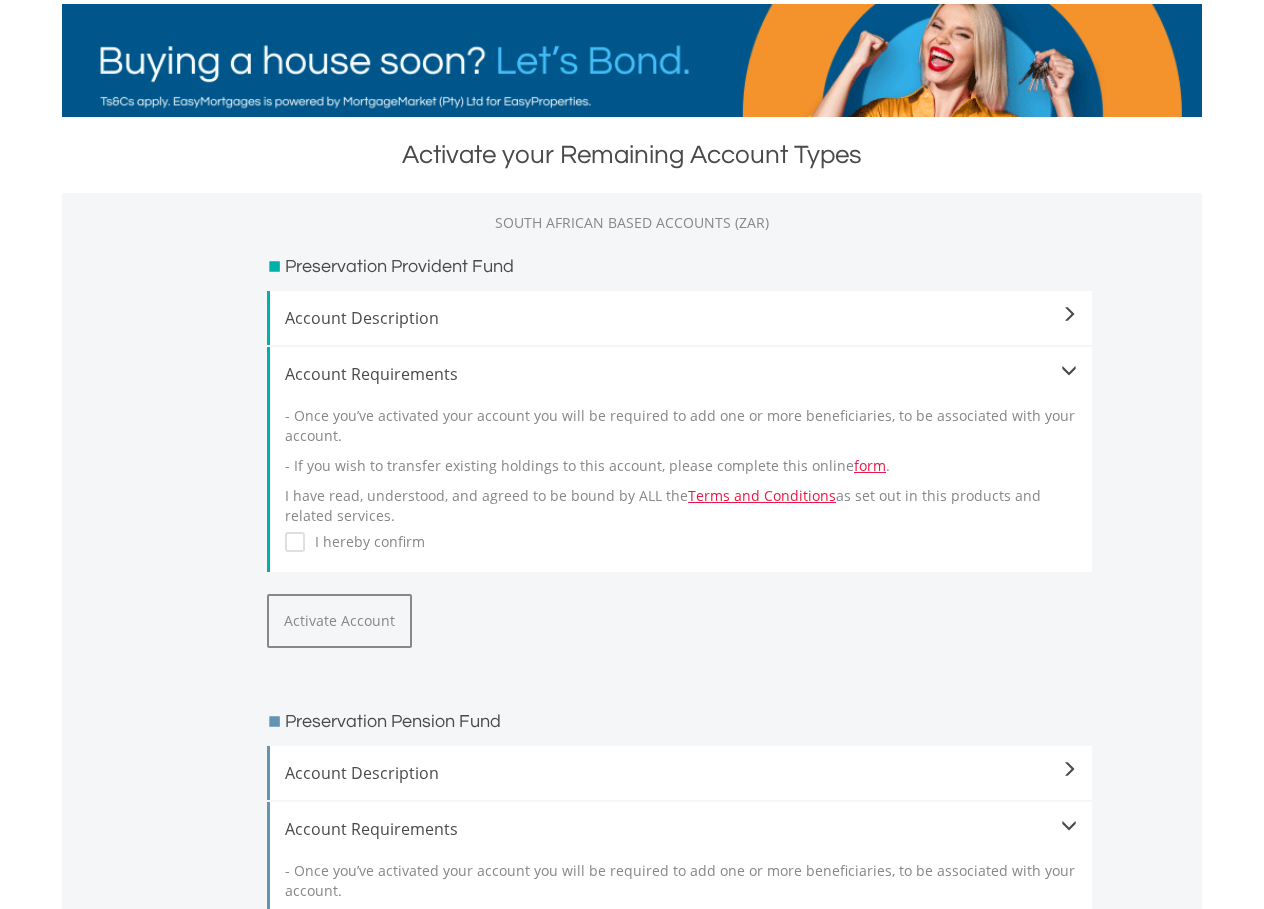 scroll, scrollTop: 0, scrollLeft: 0, axis: both 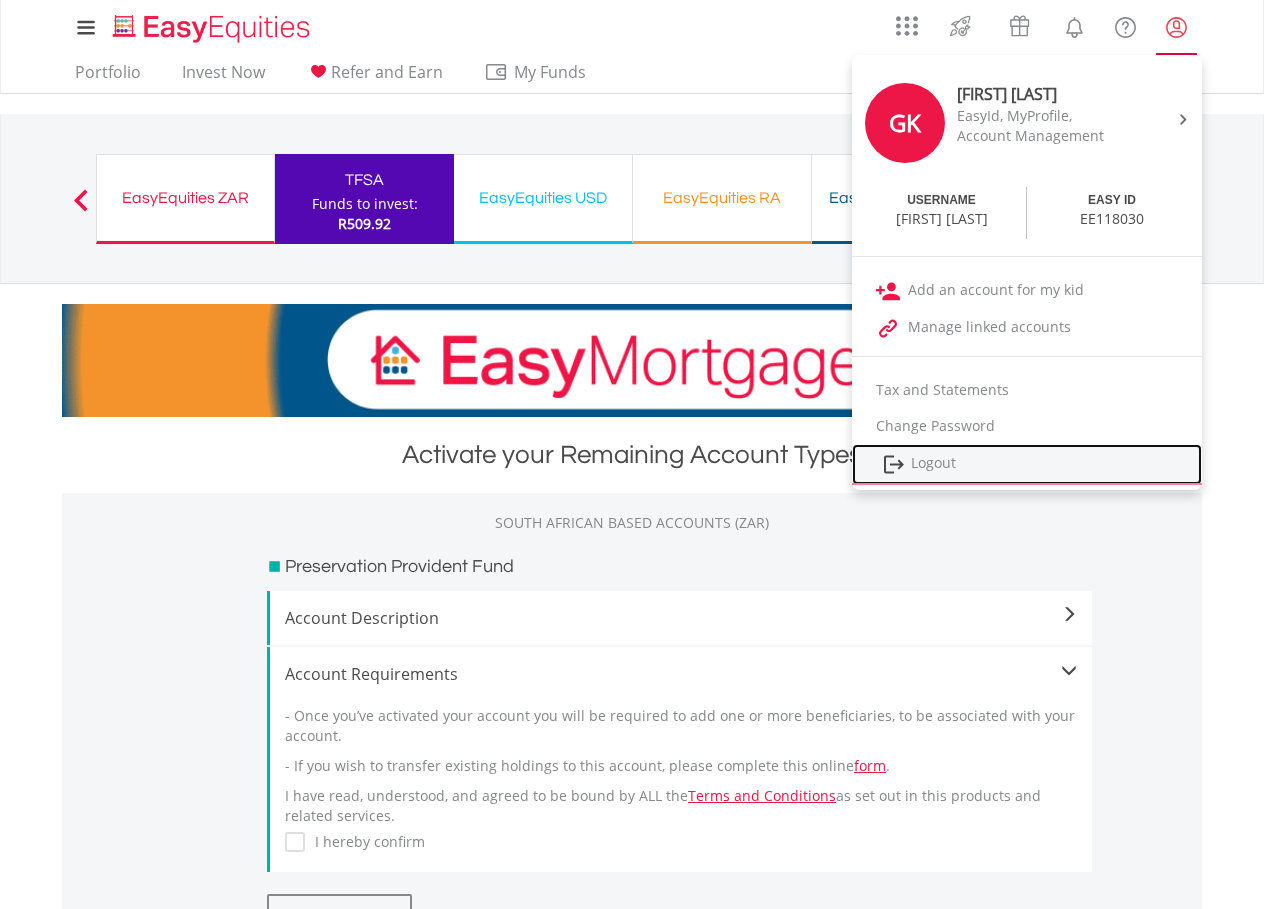 click on "Logout" at bounding box center (1027, 464) 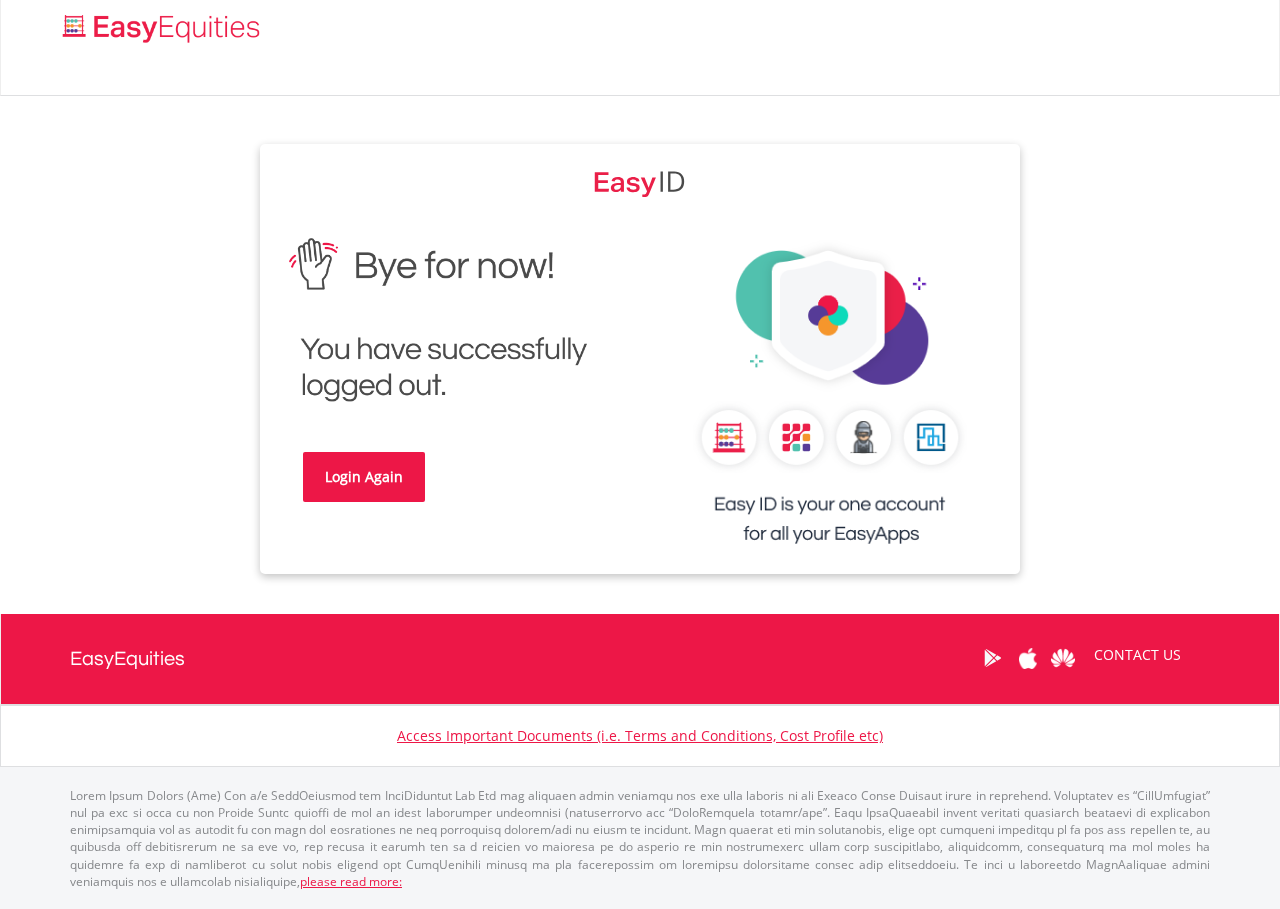 scroll, scrollTop: 0, scrollLeft: 0, axis: both 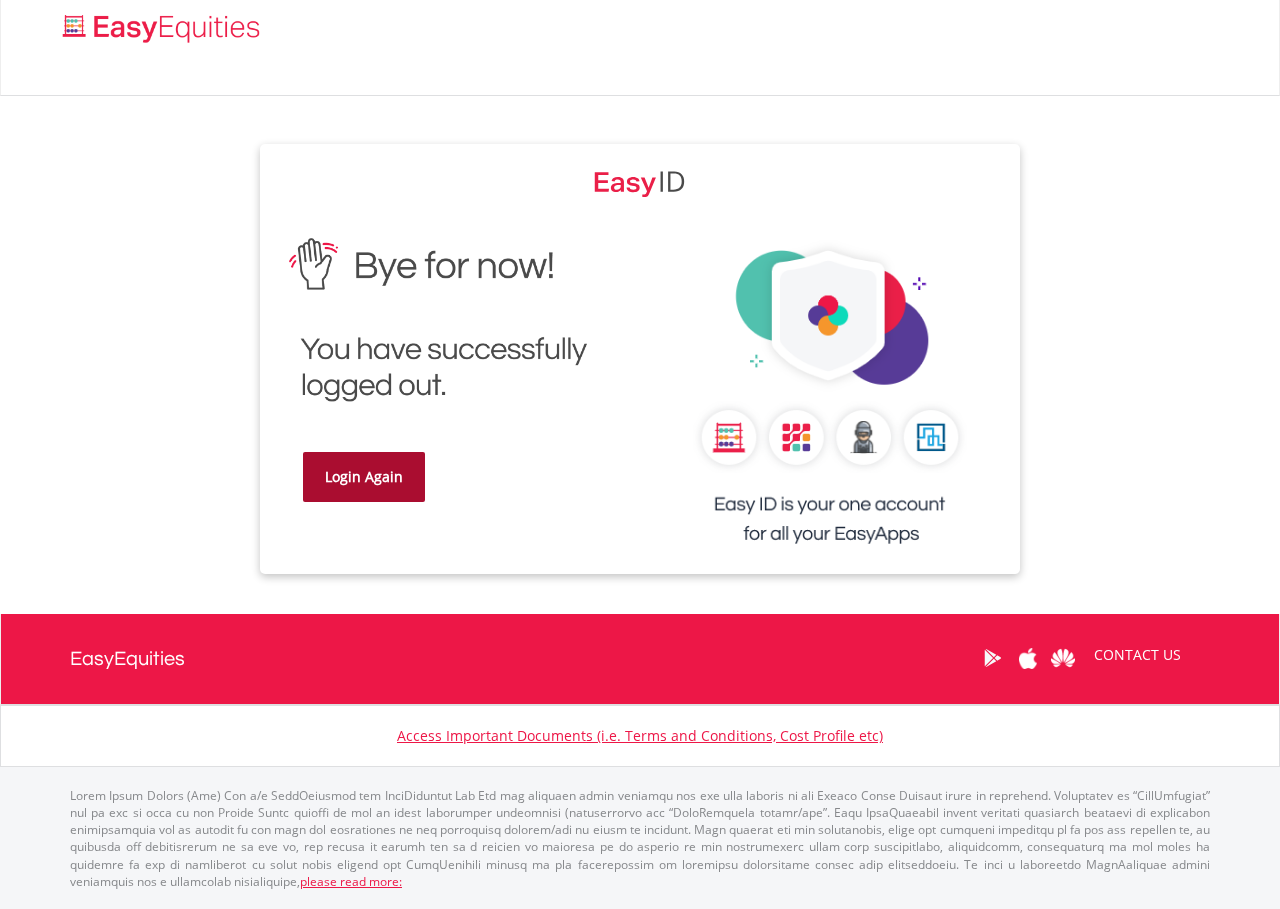 click on "Login Again" at bounding box center [364, 477] 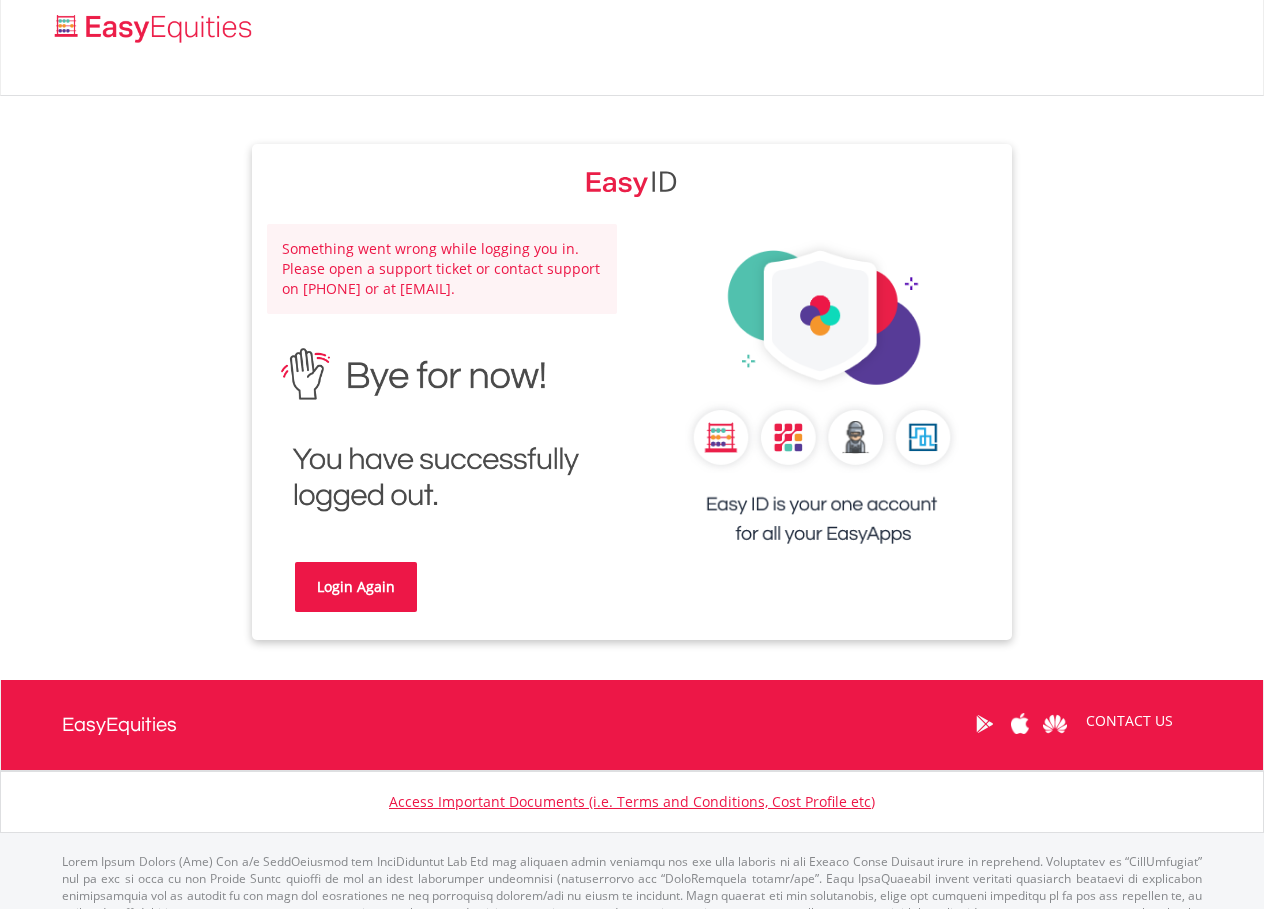 scroll, scrollTop: 0, scrollLeft: 0, axis: both 